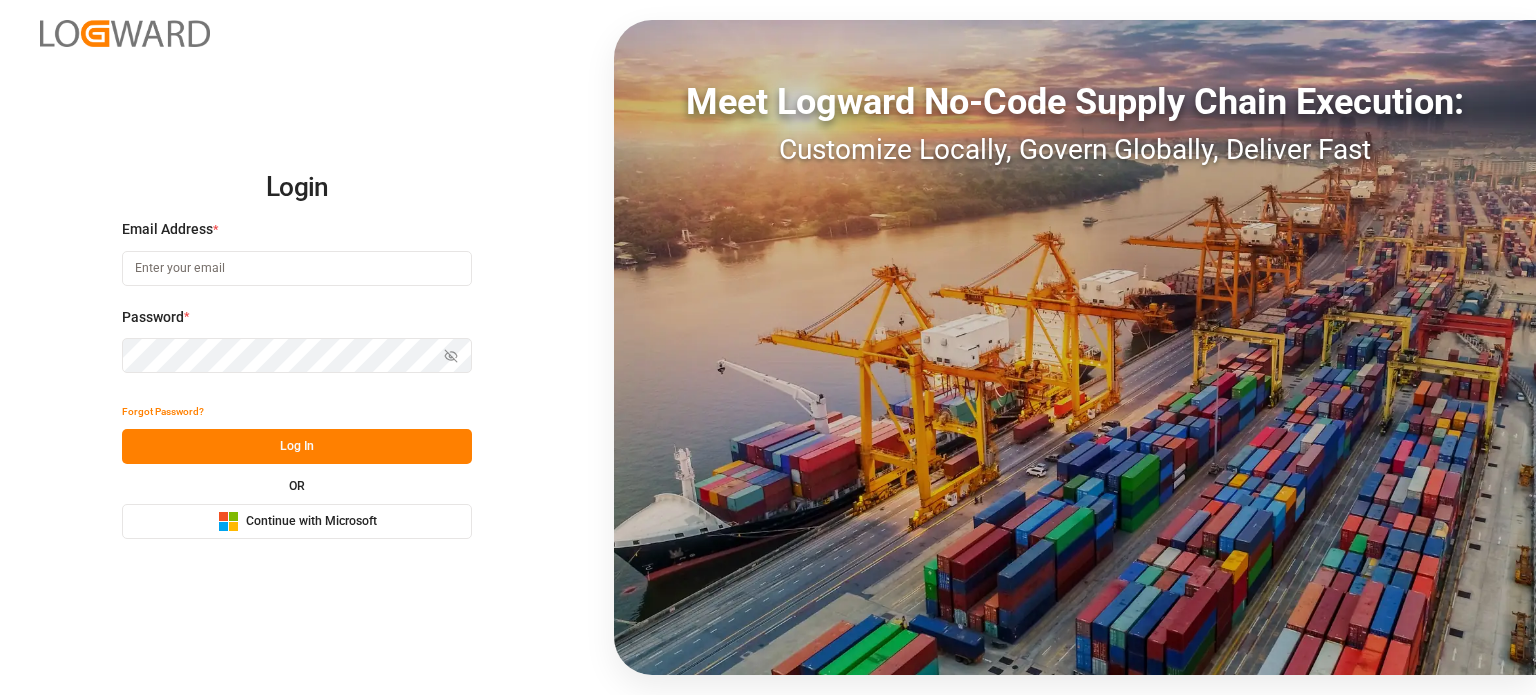 scroll, scrollTop: 0, scrollLeft: 0, axis: both 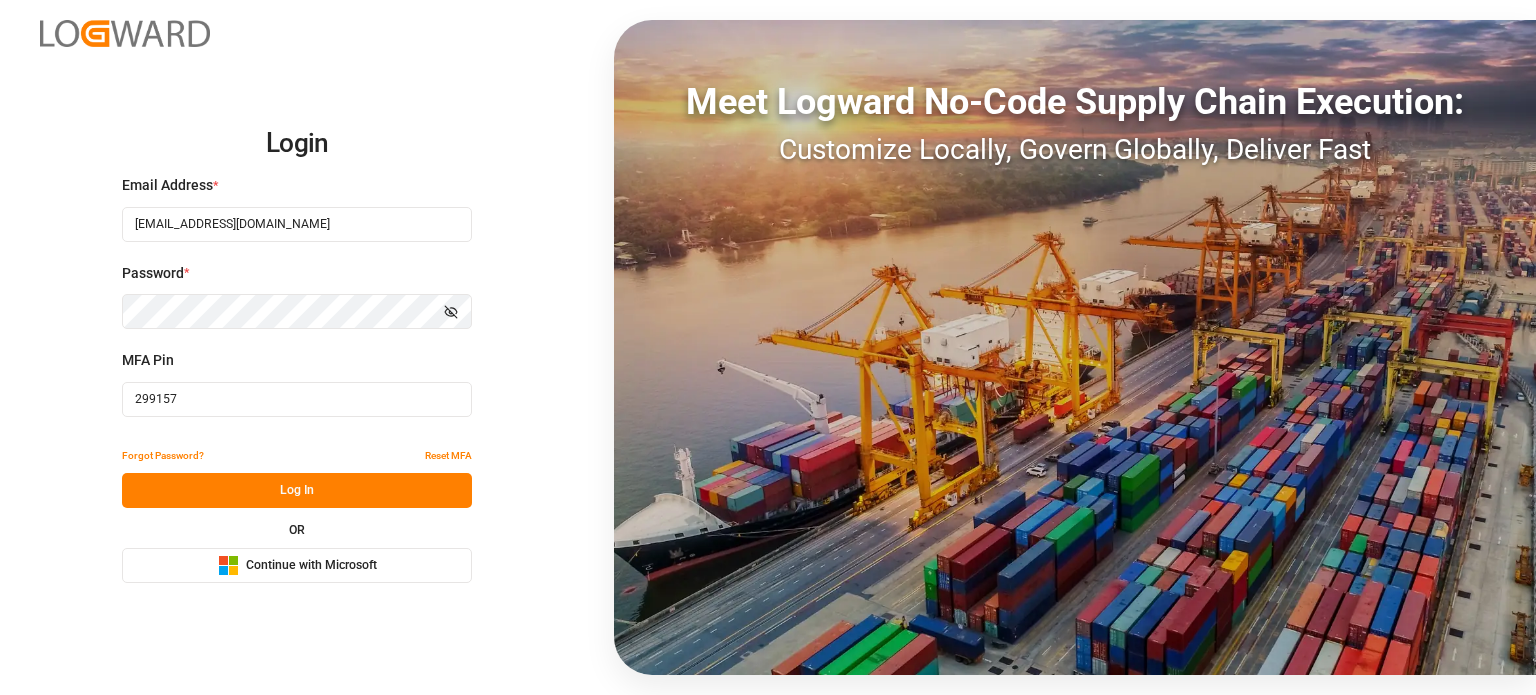 click on "299157" at bounding box center [297, 399] 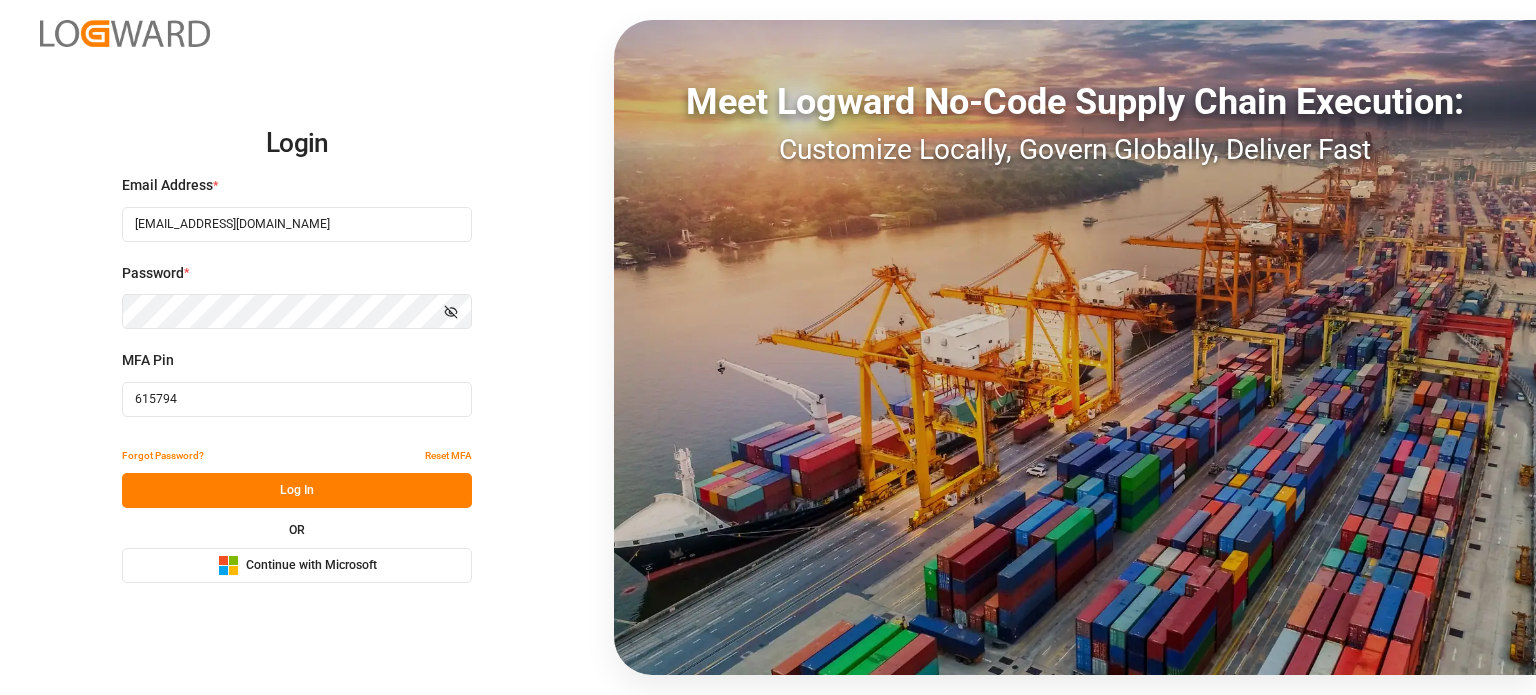 type on "615794" 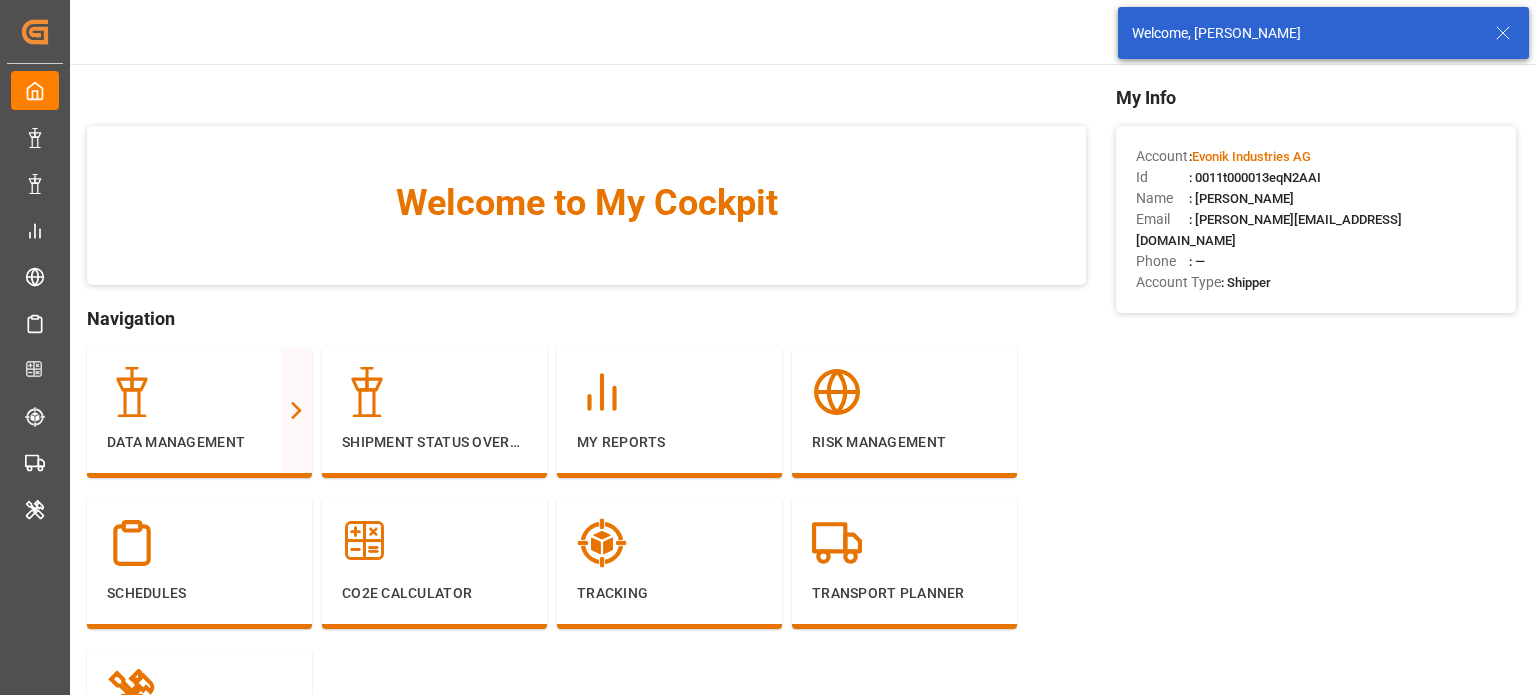 click 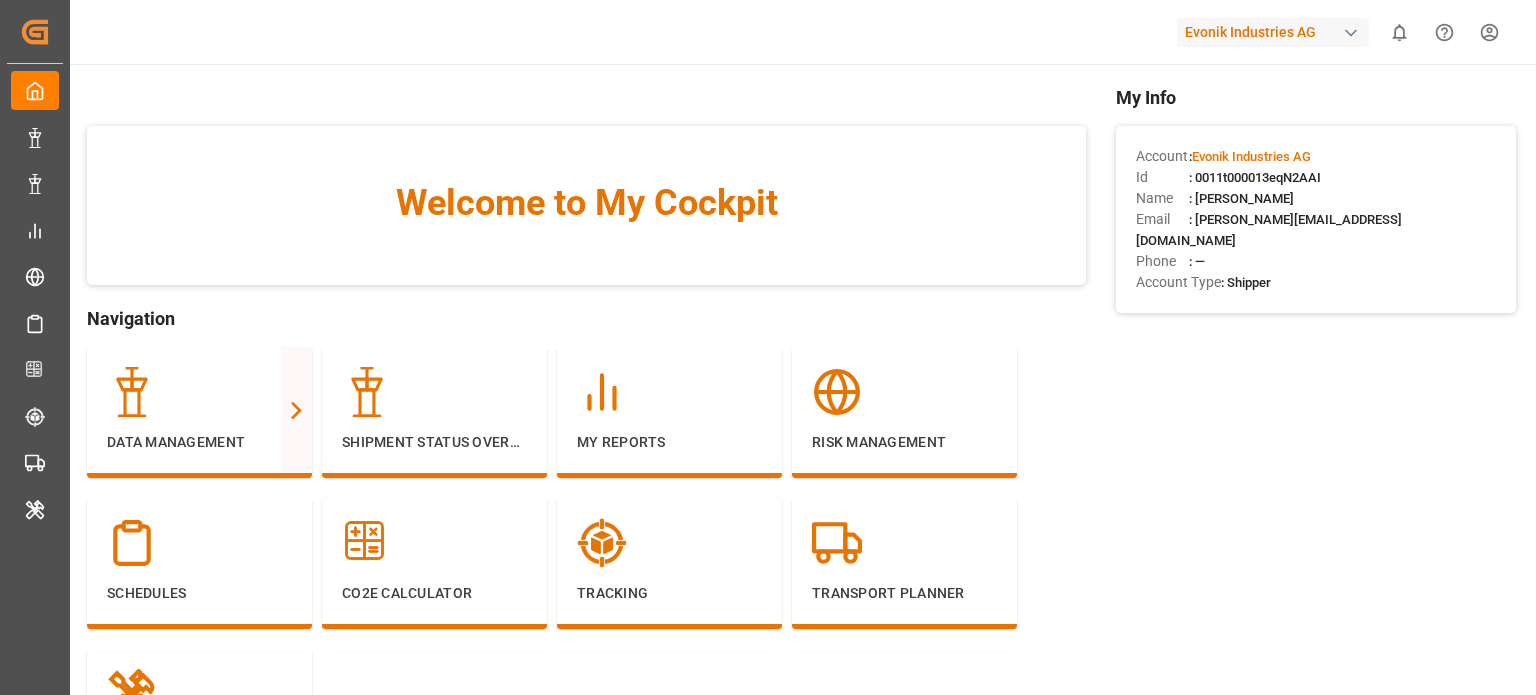 click on "Evonik Industries AG" at bounding box center [1273, 32] 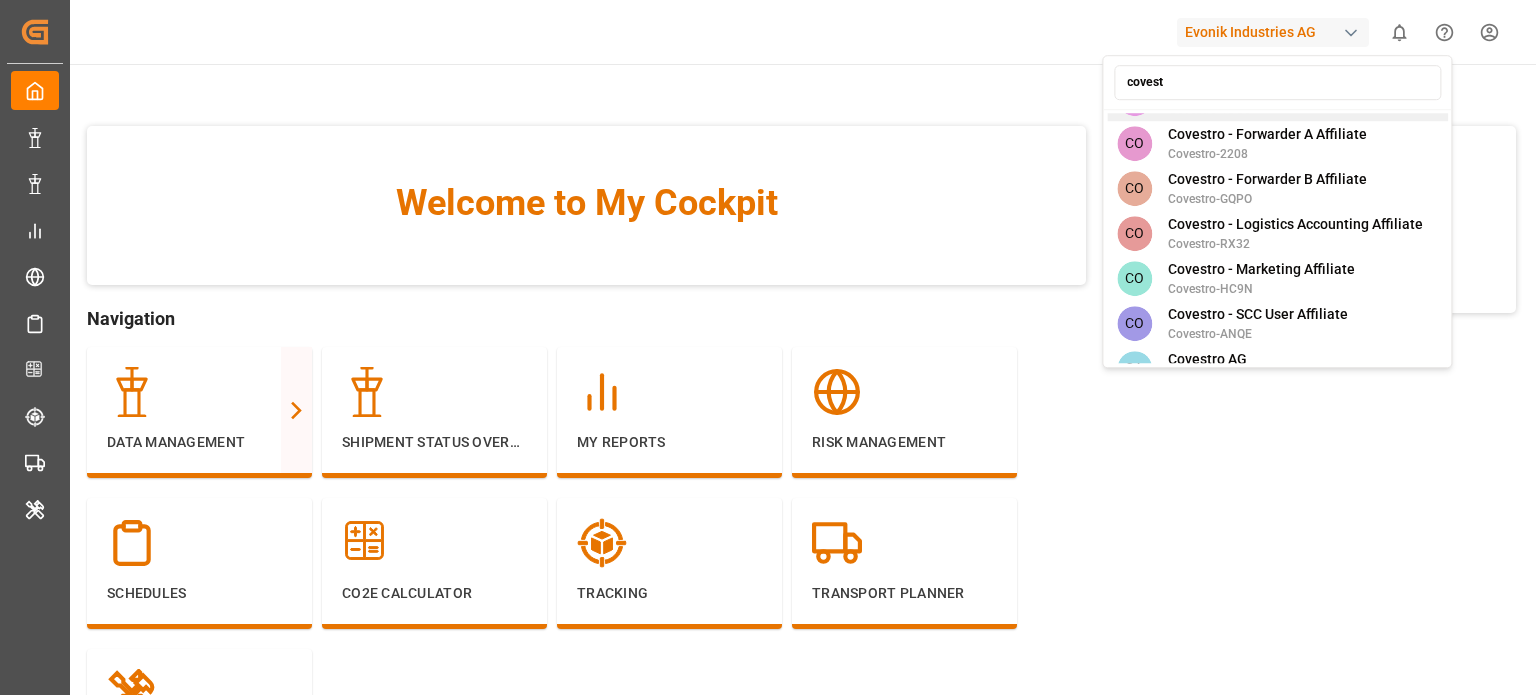 scroll, scrollTop: 289, scrollLeft: 0, axis: vertical 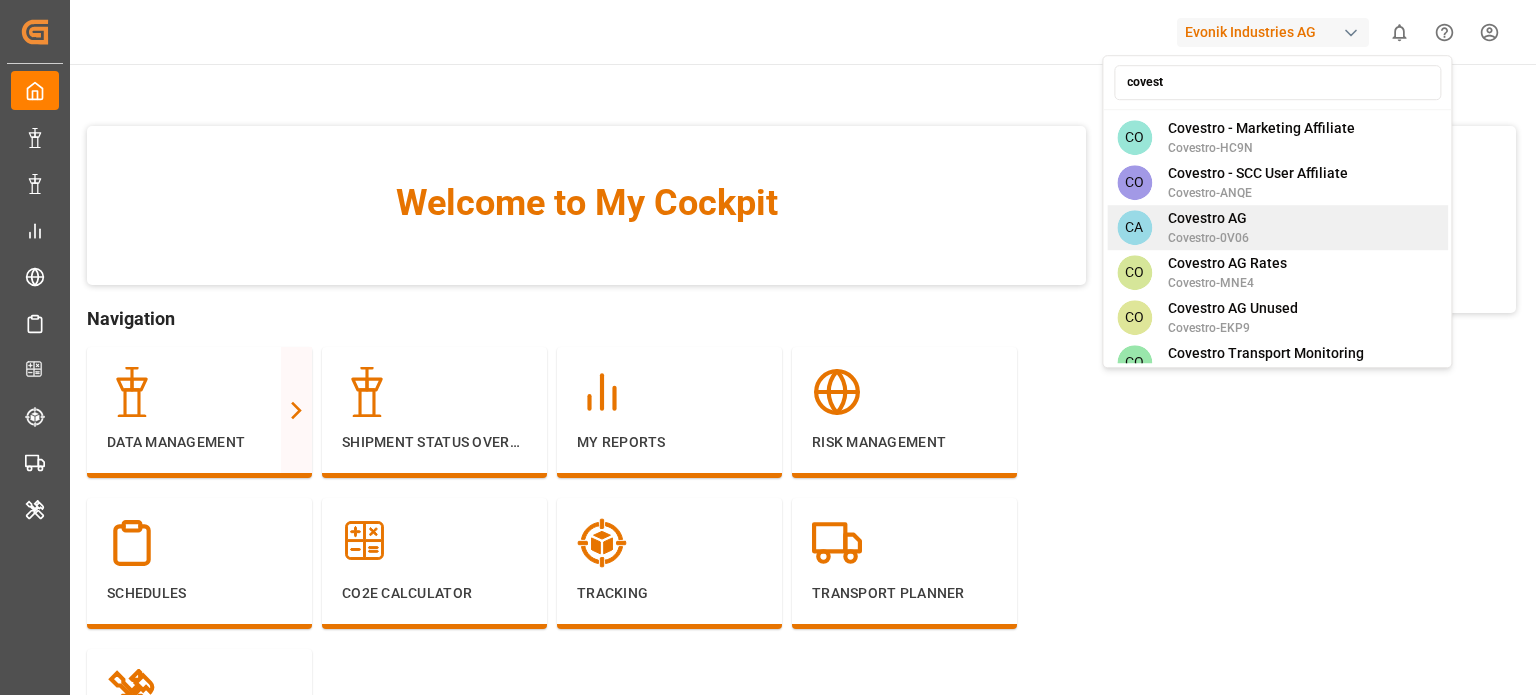 type on "covest" 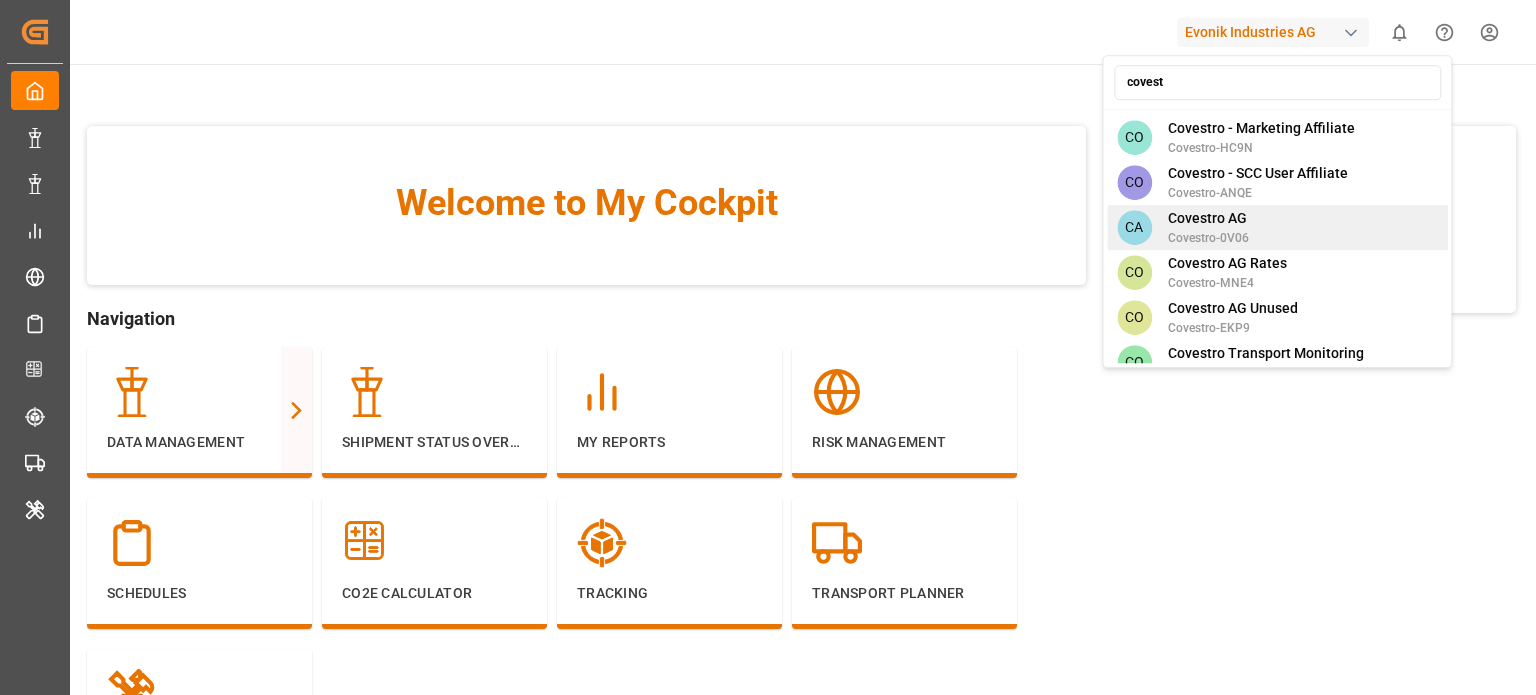 type 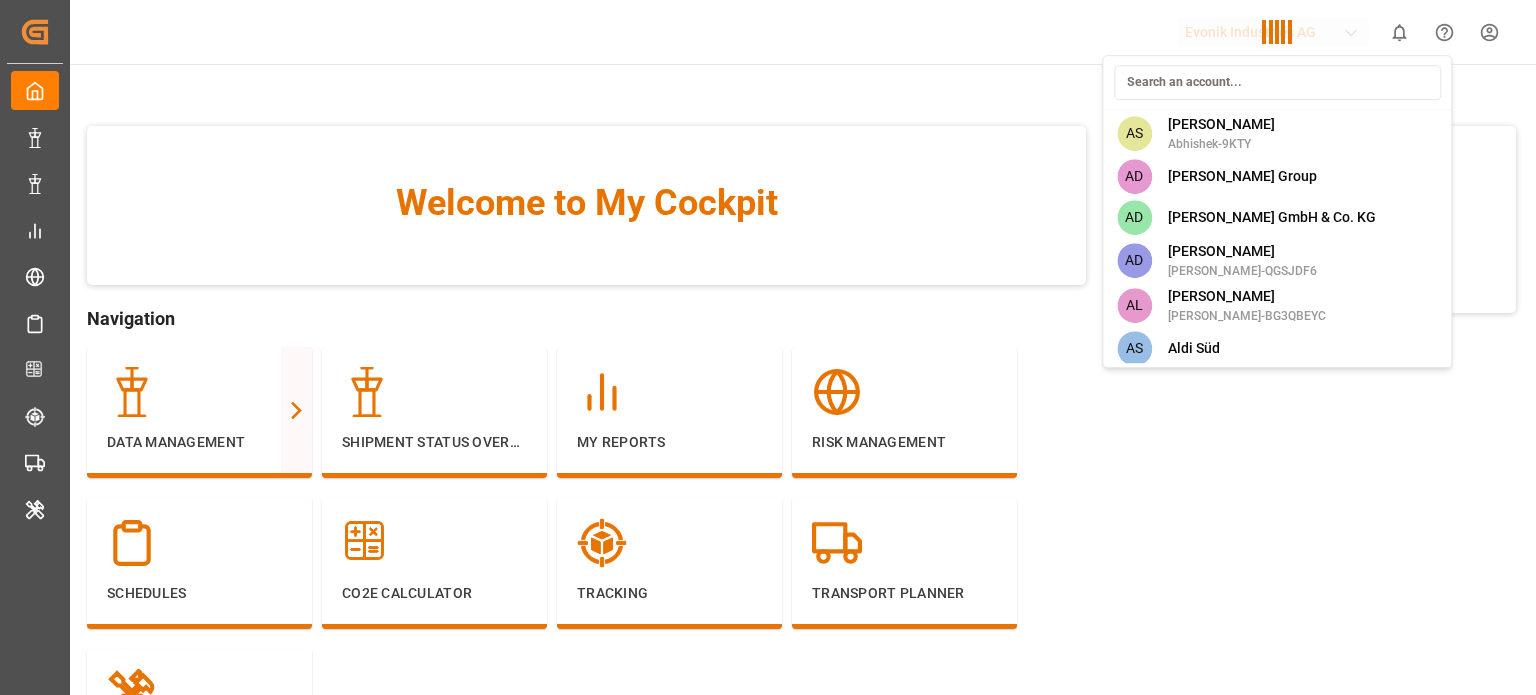 scroll, scrollTop: 3171, scrollLeft: 0, axis: vertical 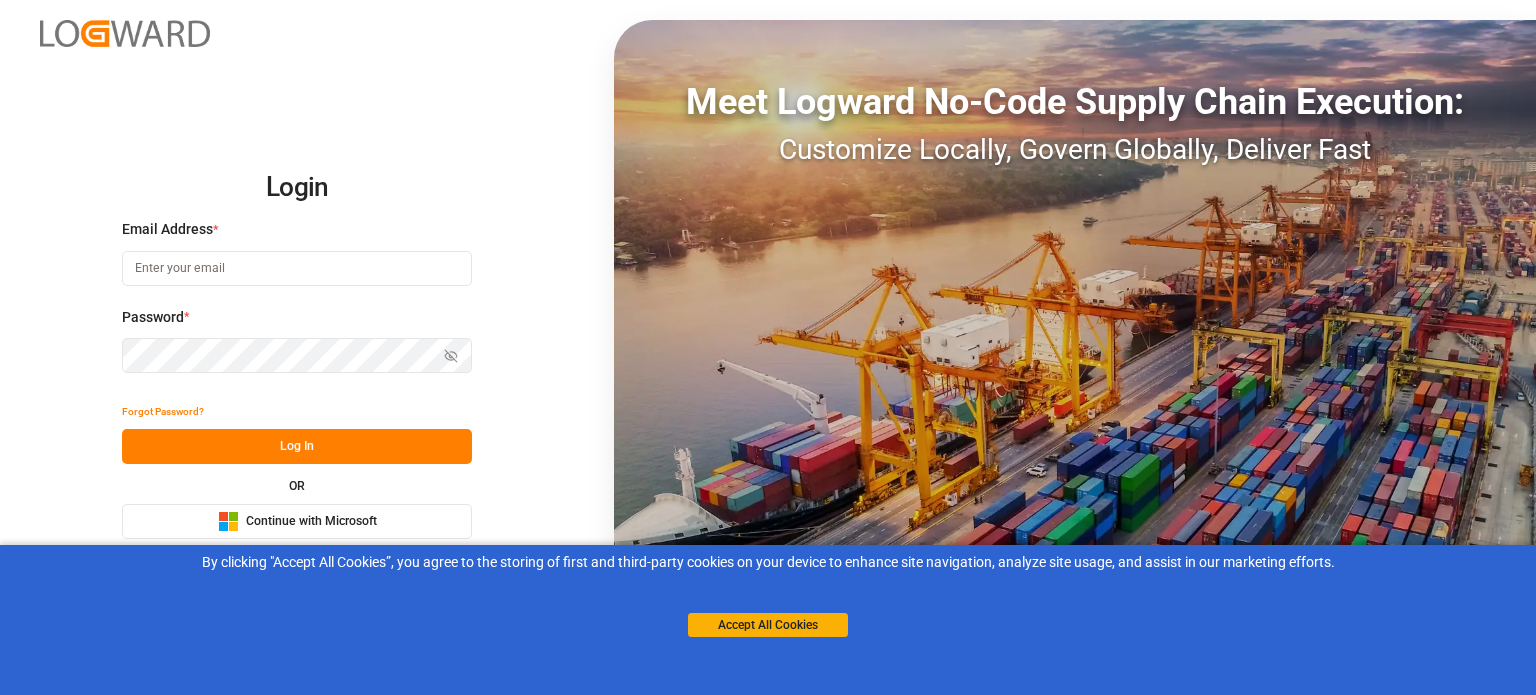 click at bounding box center [297, 268] 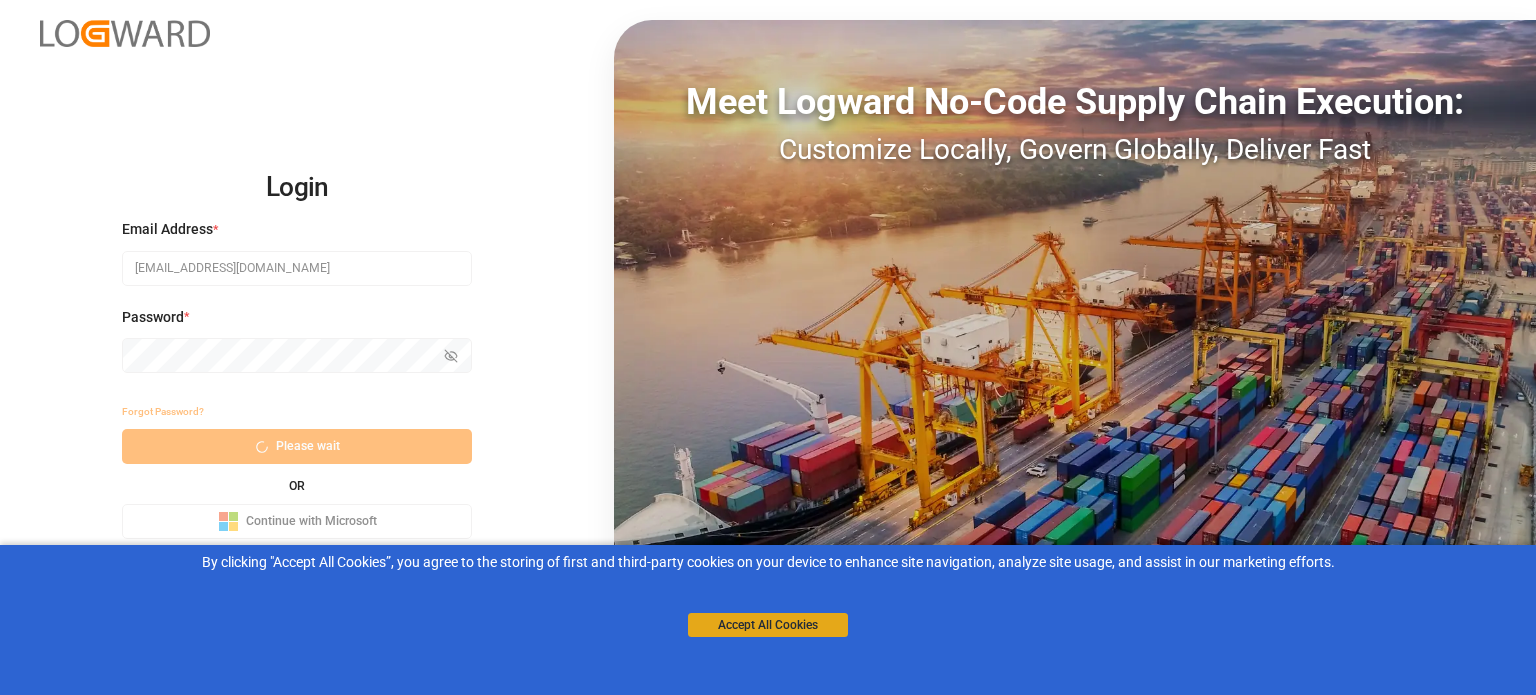 click on "Accept All Cookies" at bounding box center [768, 625] 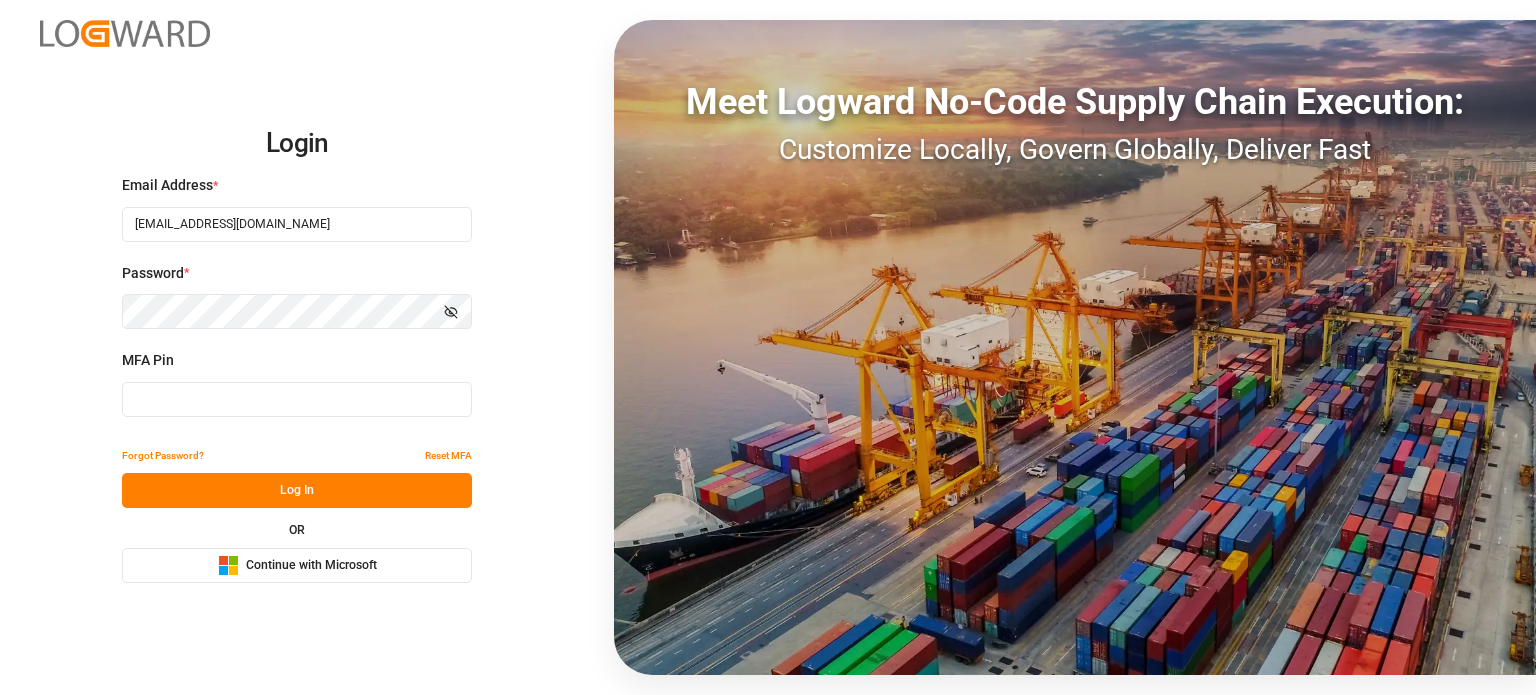 click on "MFA Pin" at bounding box center (297, 394) 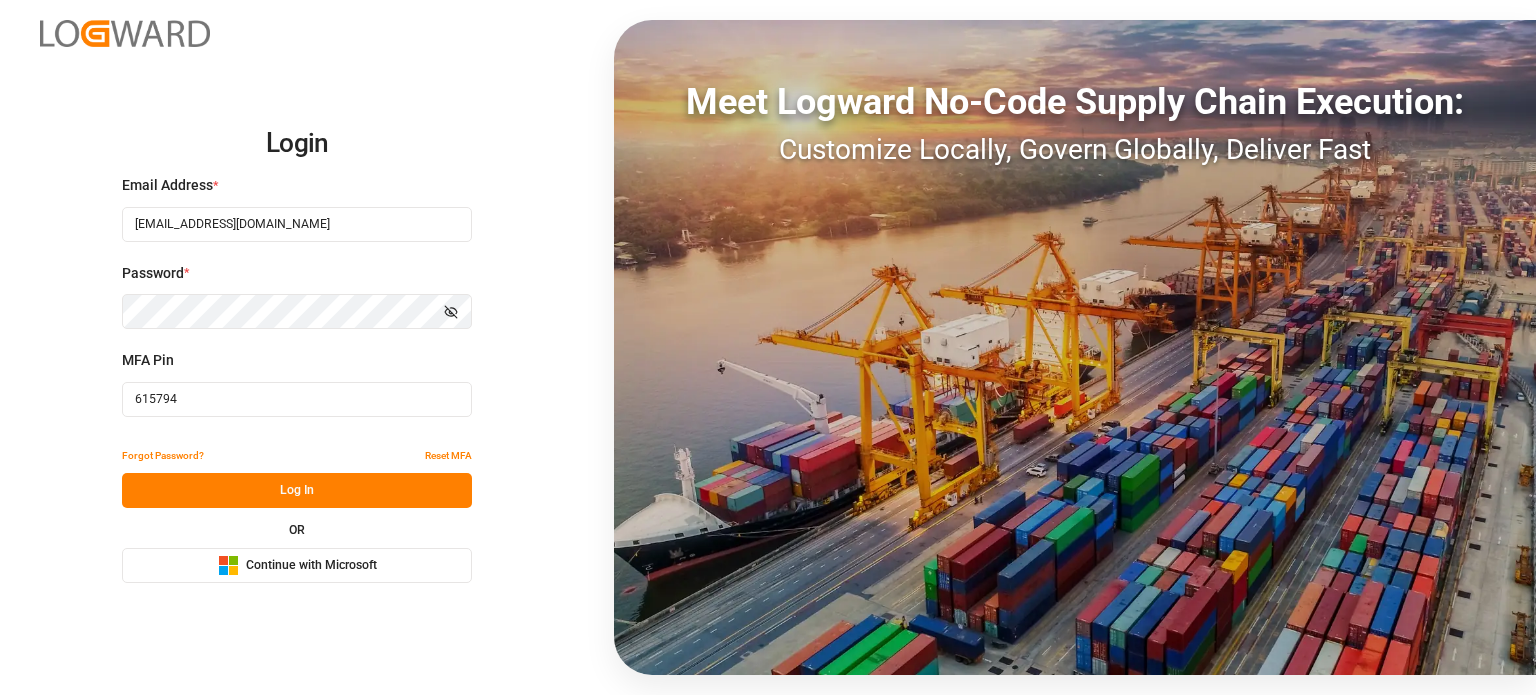 click on "615794" at bounding box center (297, 399) 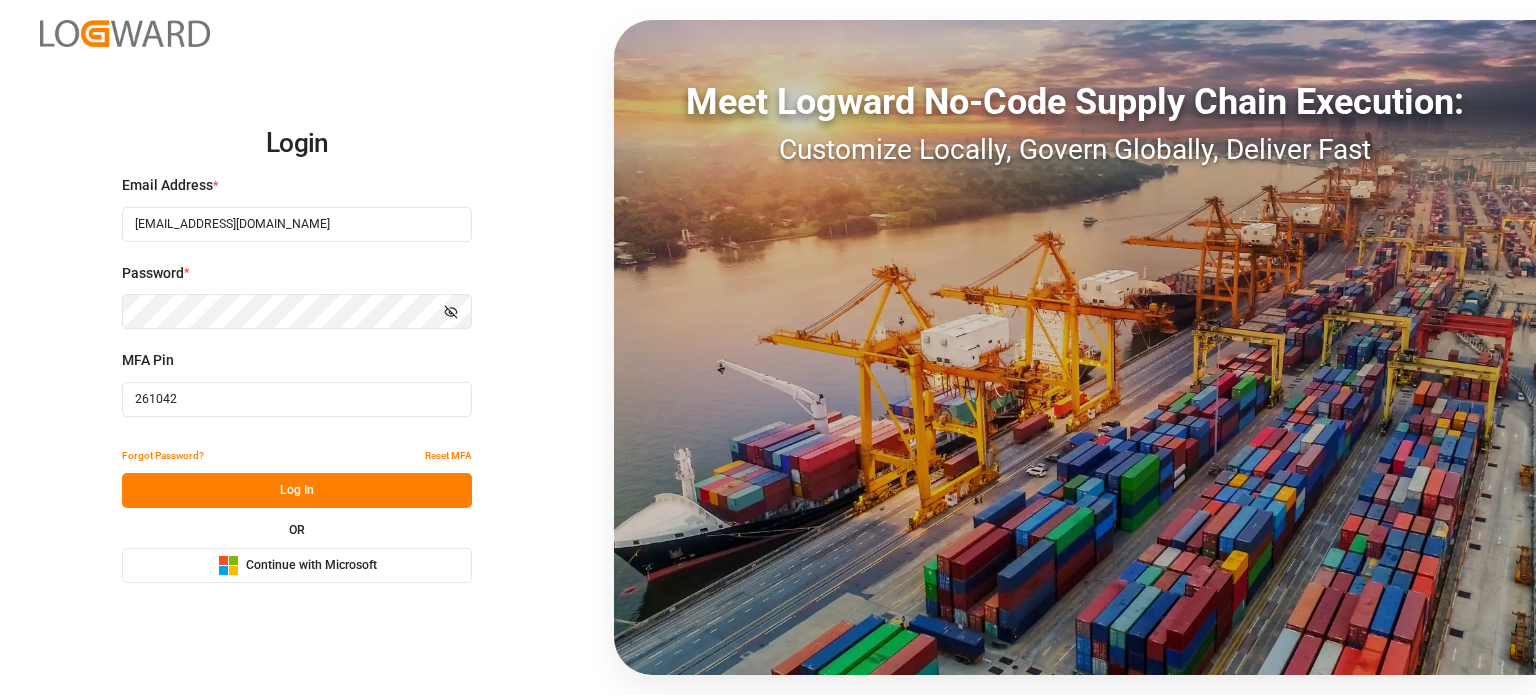 type on "261042" 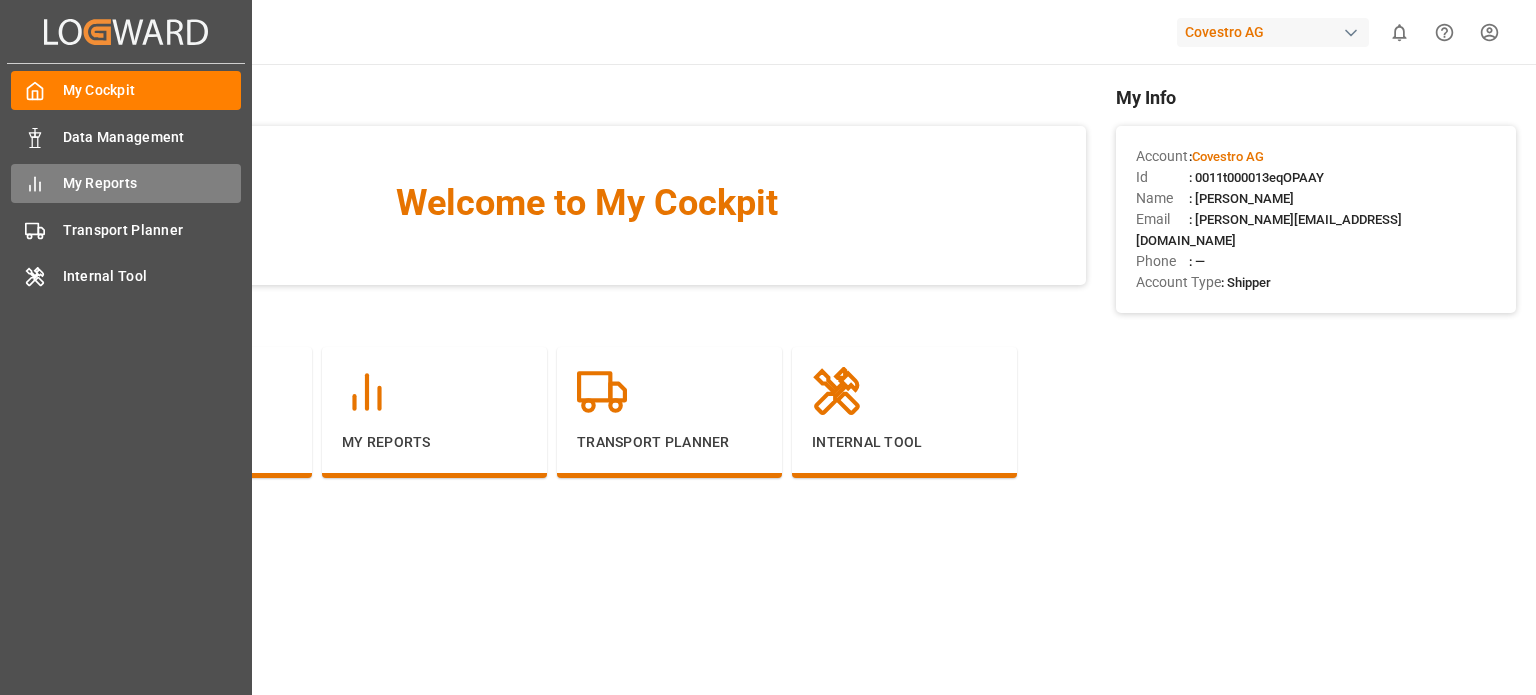 click on "My Reports" at bounding box center [152, 183] 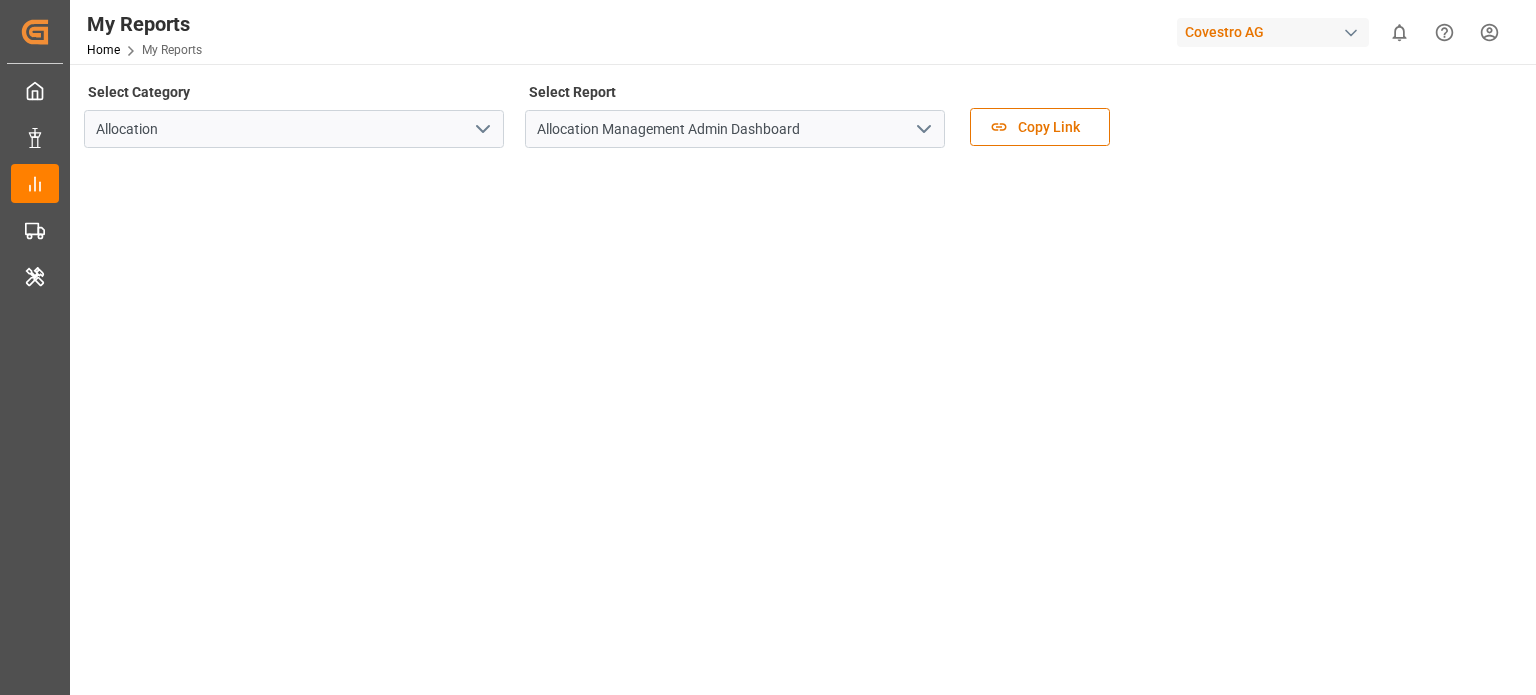 click on "Select Category Allocation Select Report Allocation Management Admin Dashboard Copy Link" at bounding box center (801, 120) 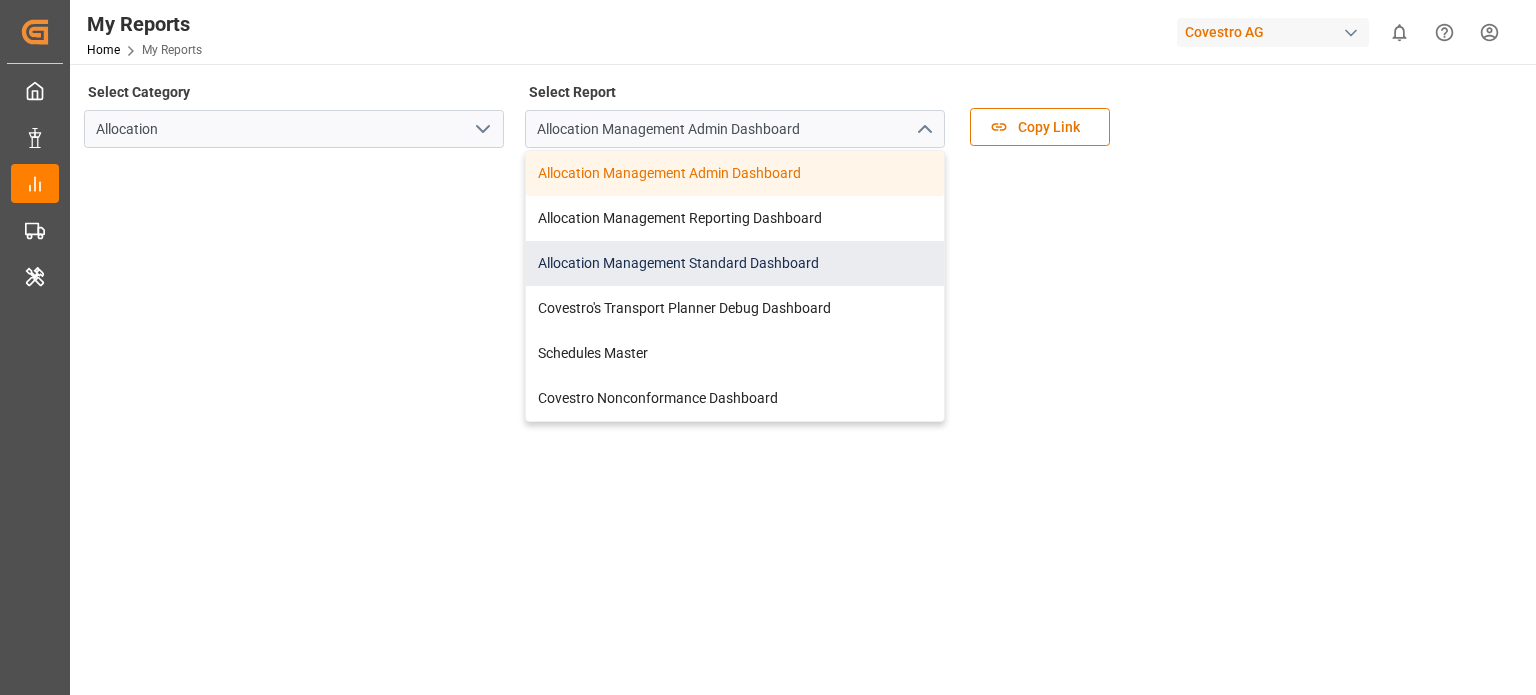 click on "Allocation Management Standard Dashboard" at bounding box center [735, 263] 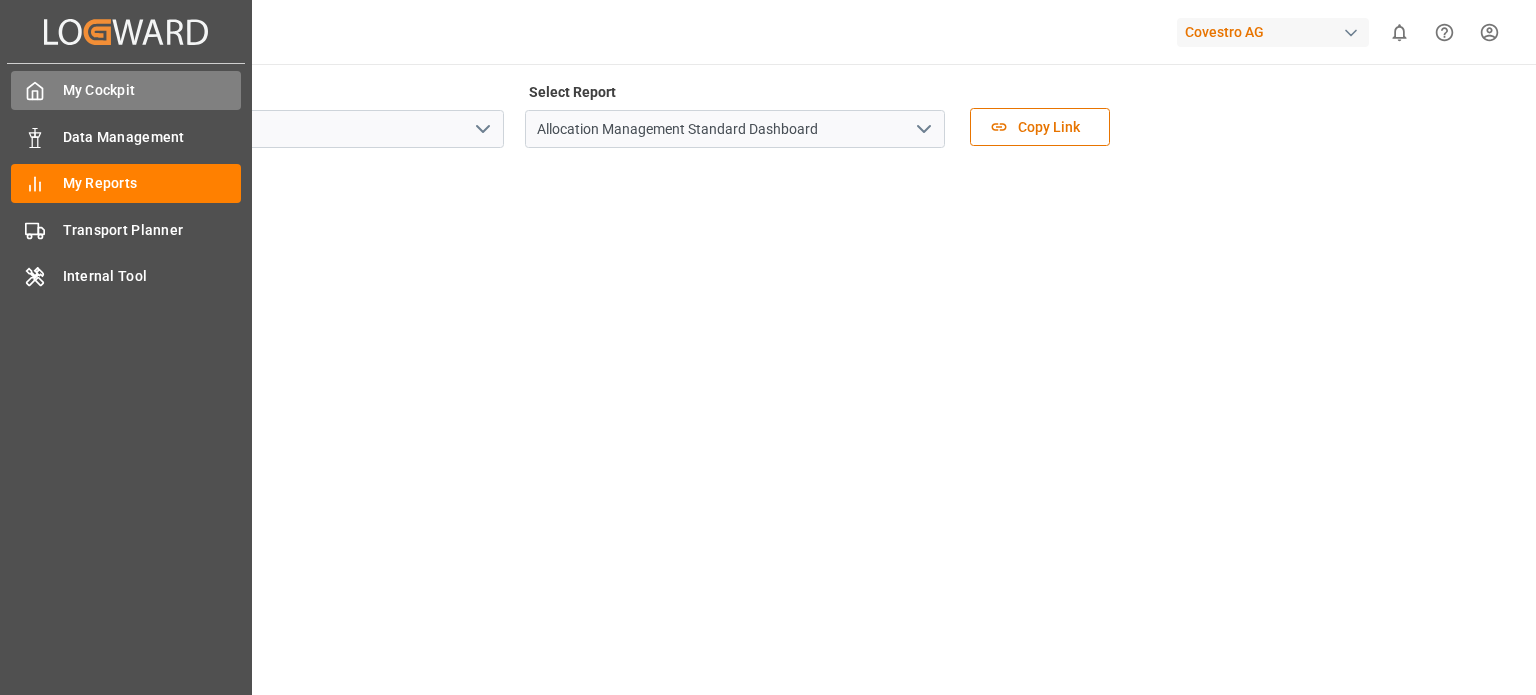 click 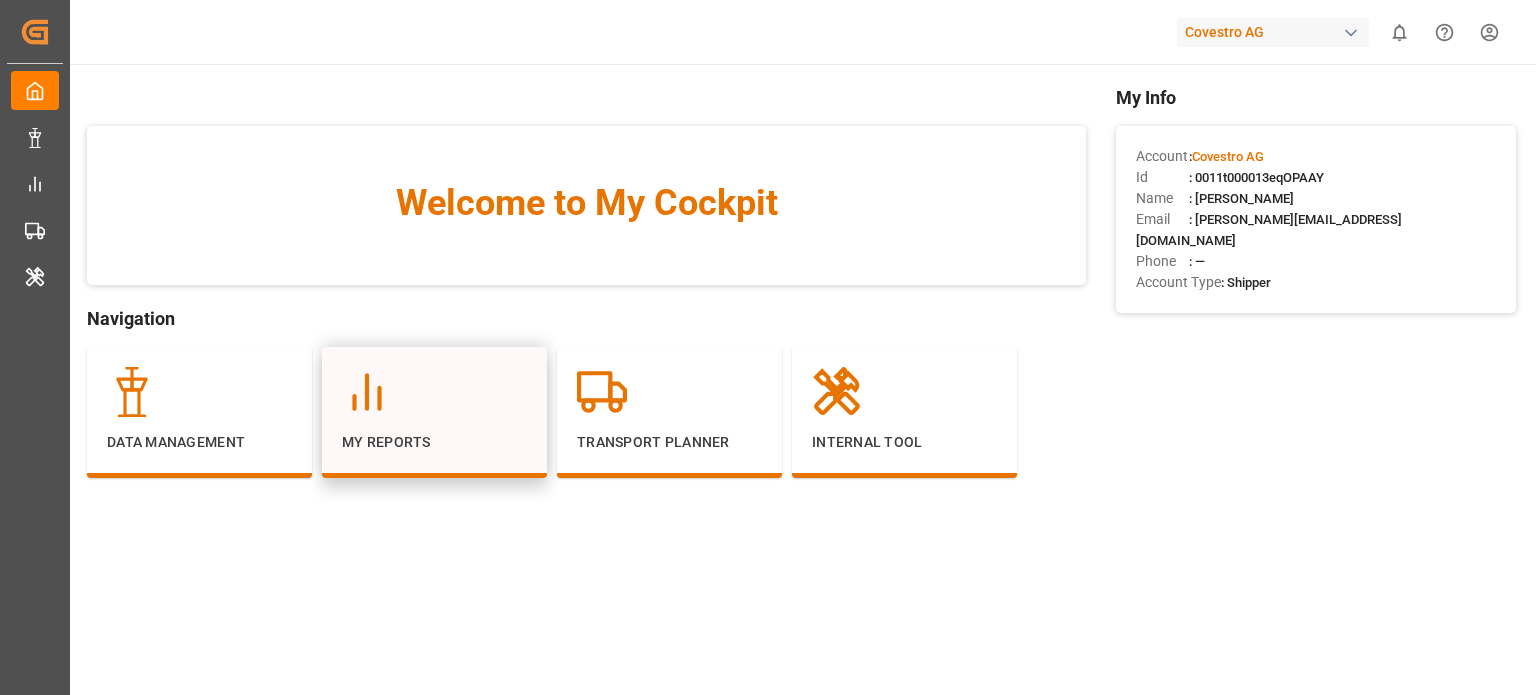 click 